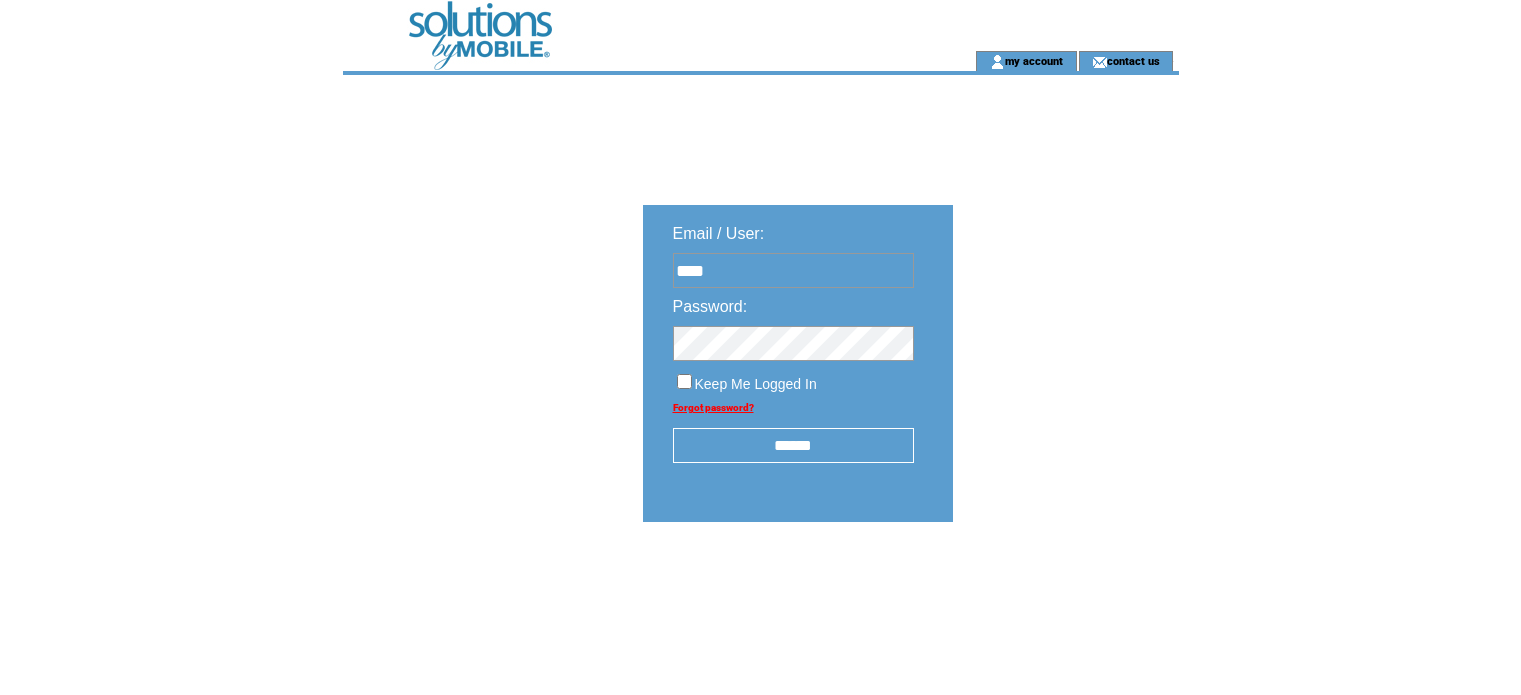 scroll, scrollTop: 0, scrollLeft: 0, axis: both 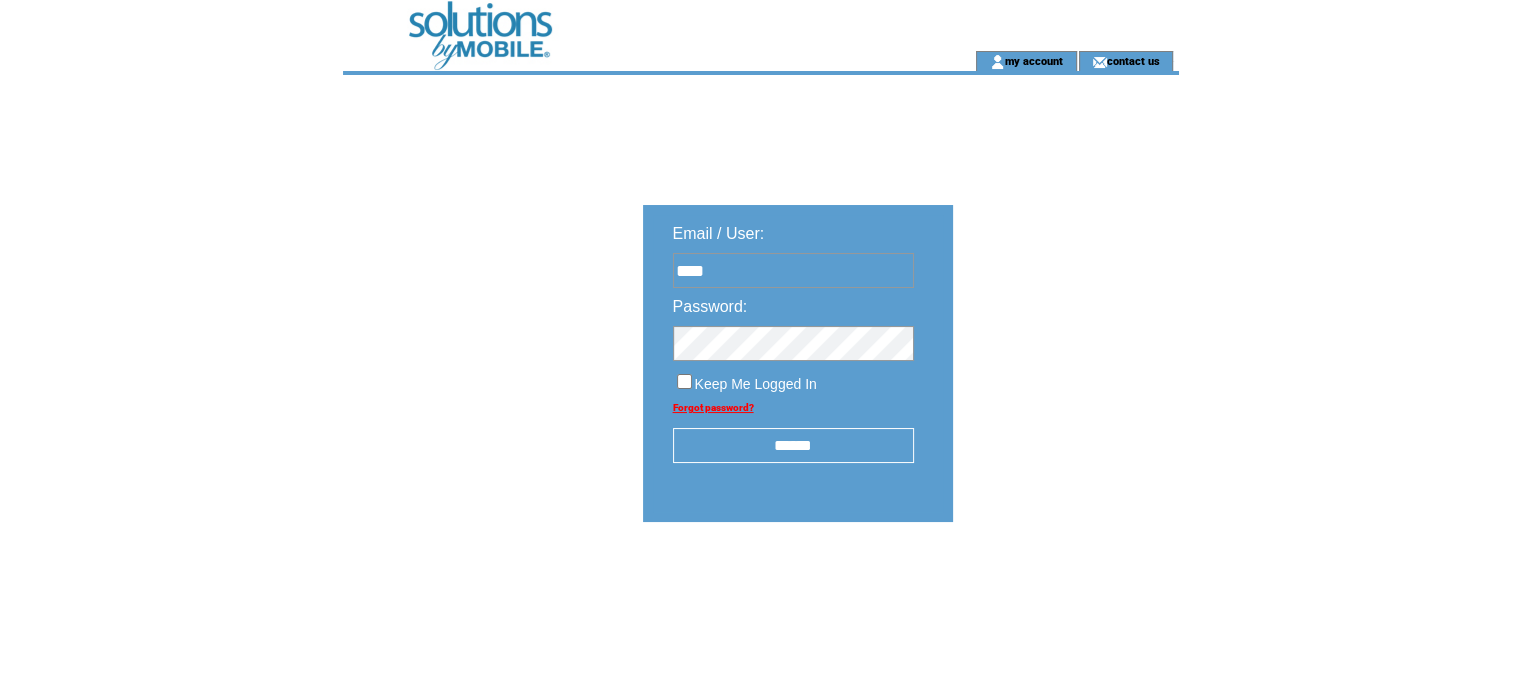 type on "**********" 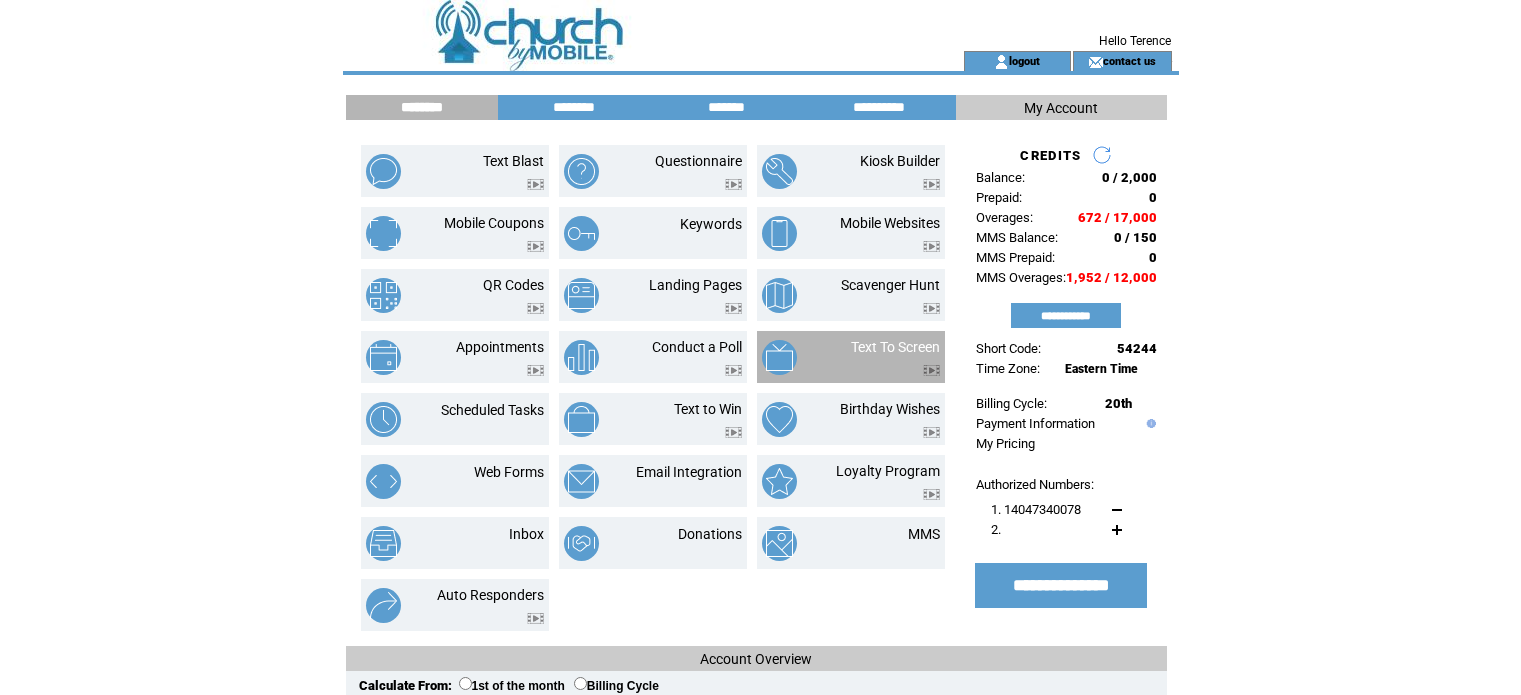 scroll, scrollTop: 0, scrollLeft: 0, axis: both 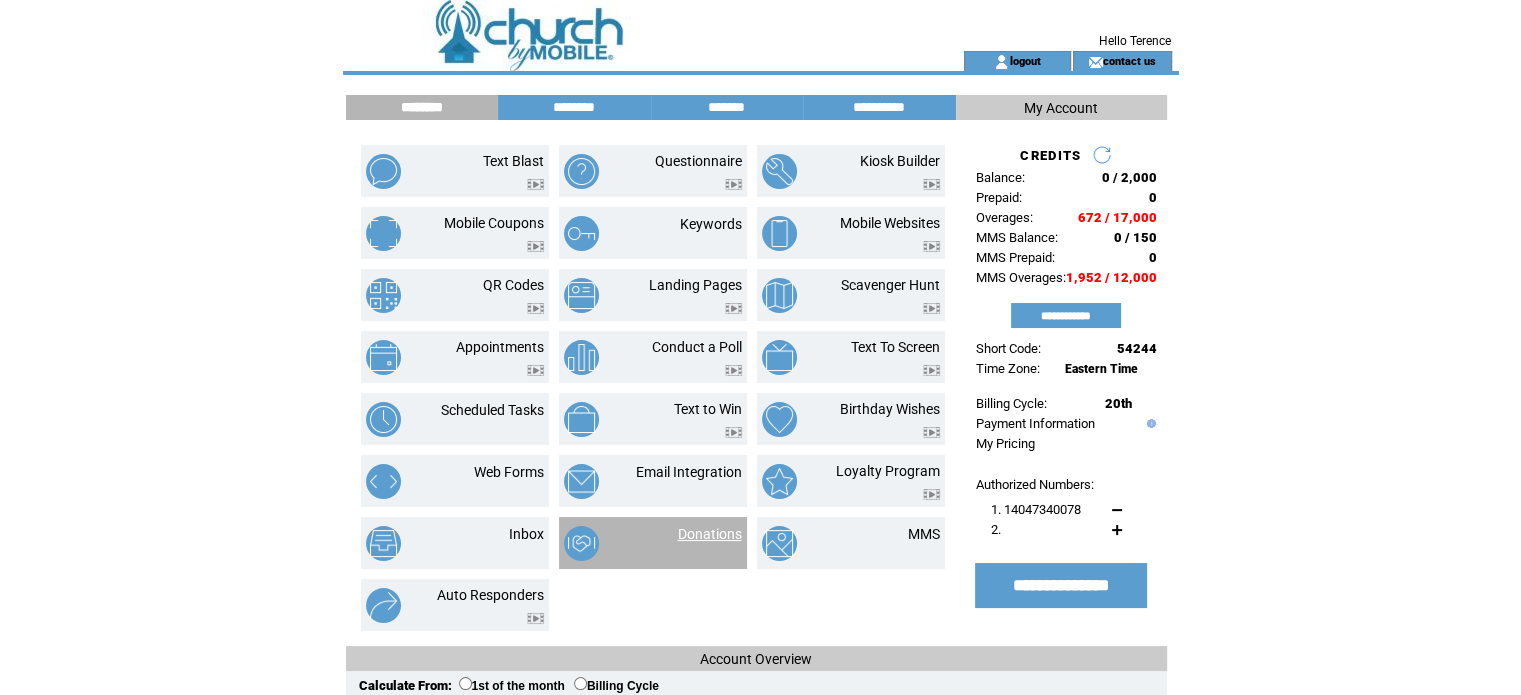 click on "Donations" at bounding box center [710, 534] 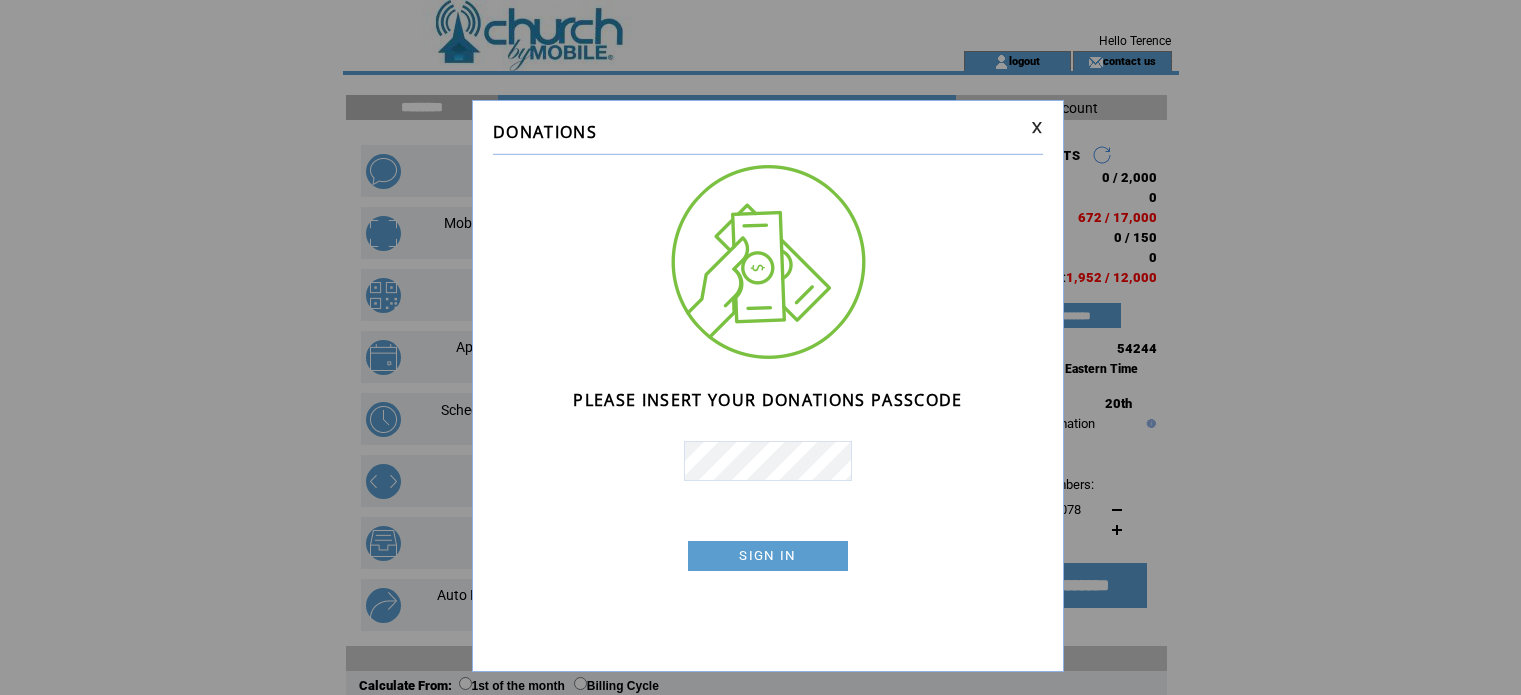 scroll, scrollTop: 0, scrollLeft: 0, axis: both 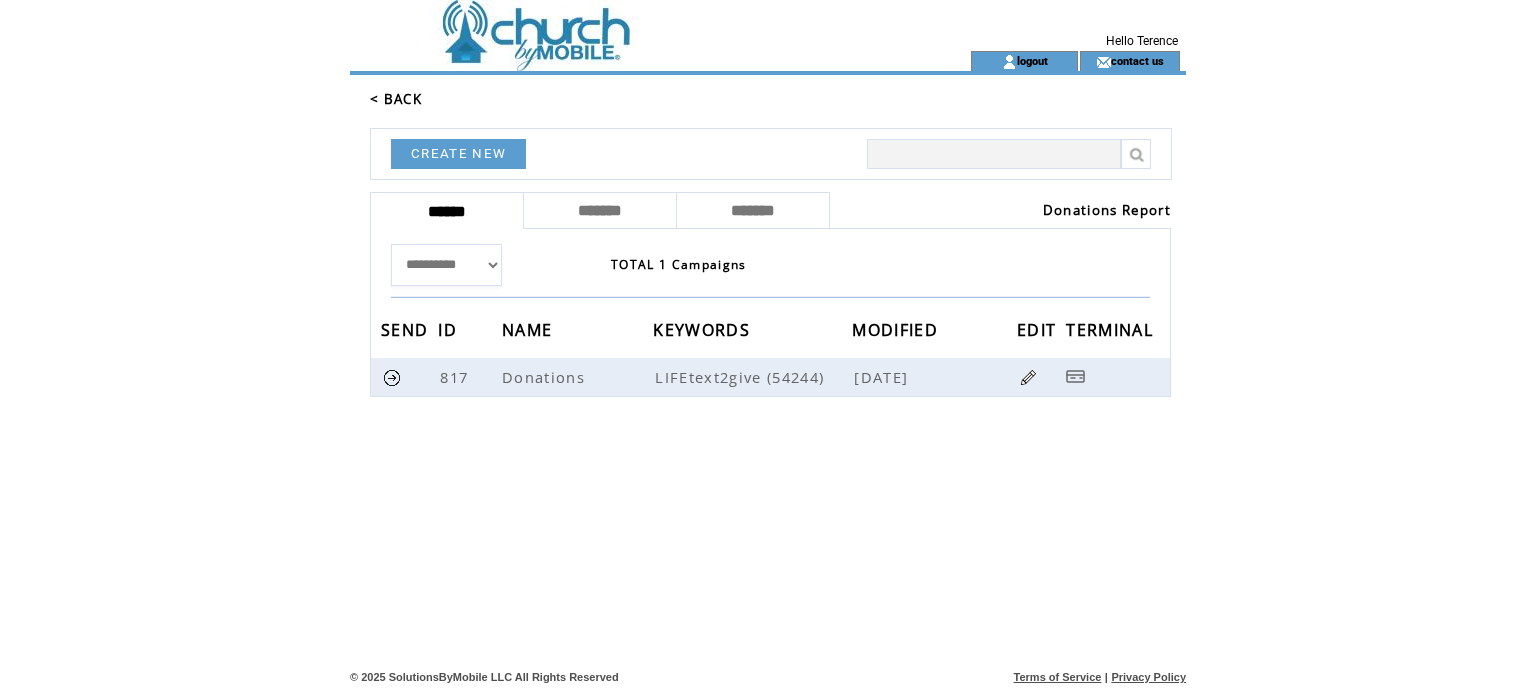 click on "Donations Report" at bounding box center [1107, 210] 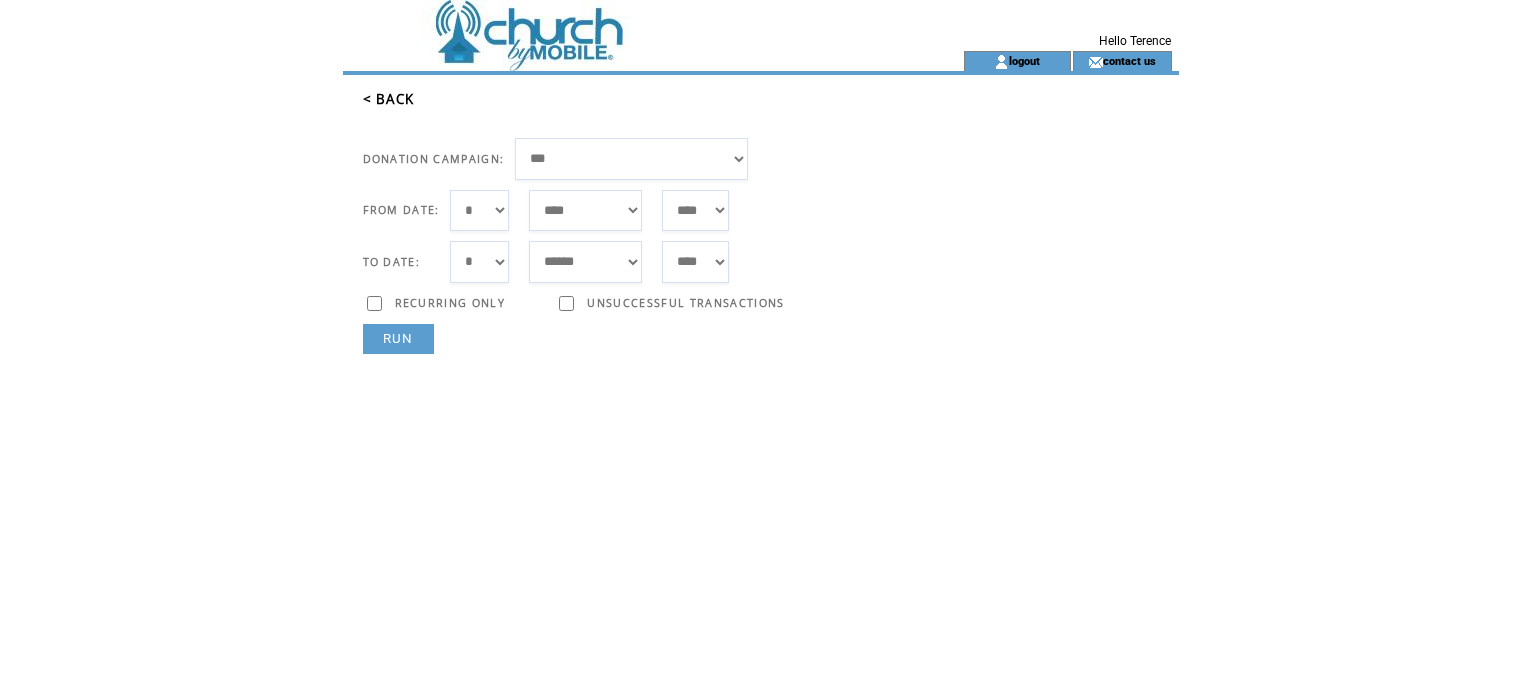 scroll, scrollTop: 0, scrollLeft: 0, axis: both 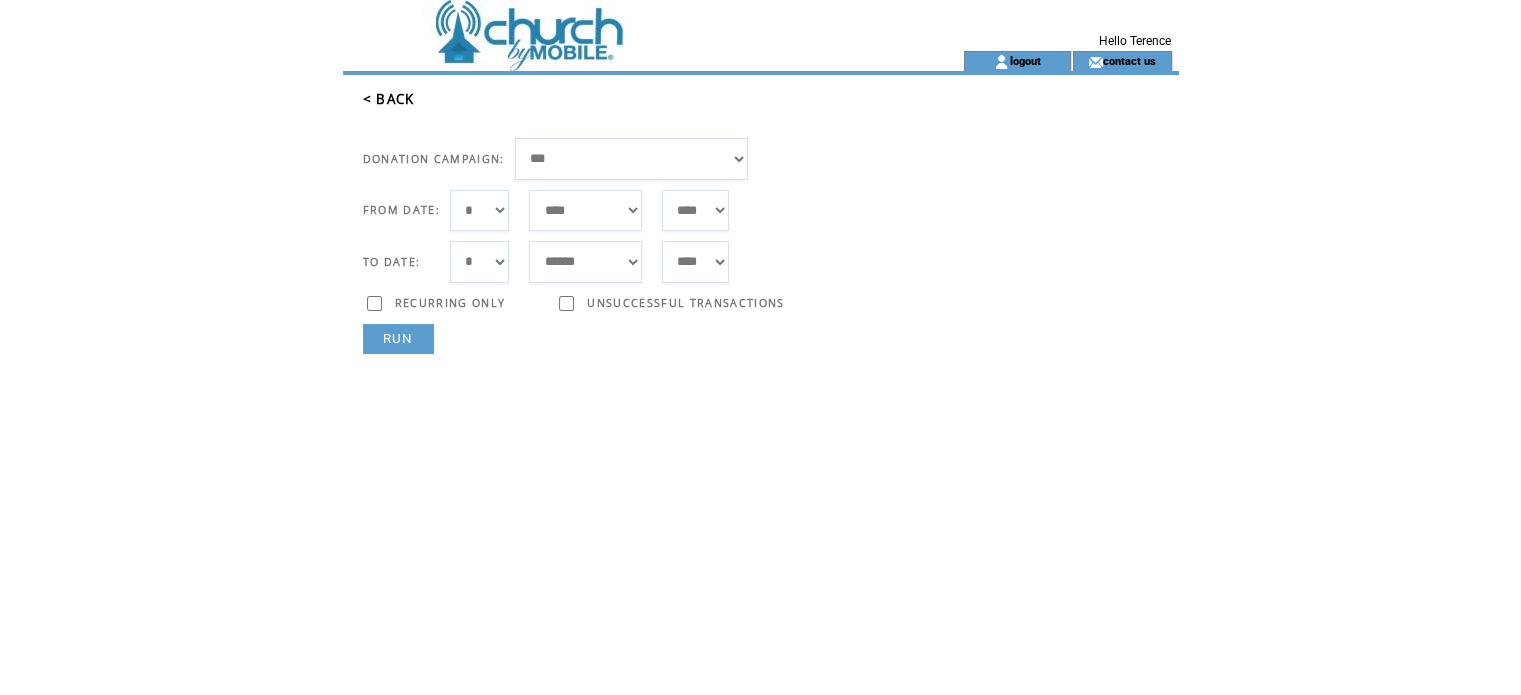 click on "**********" at bounding box center (632, 159) 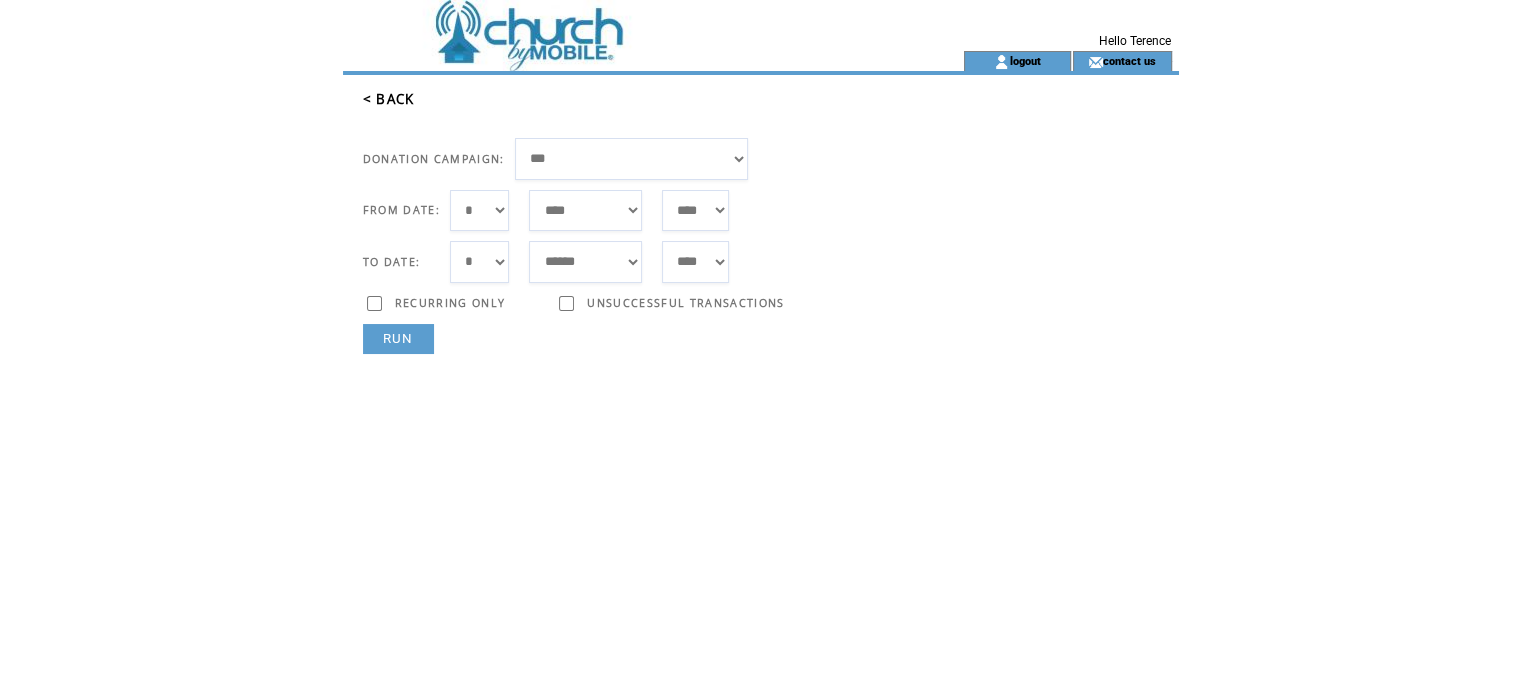 select on "***" 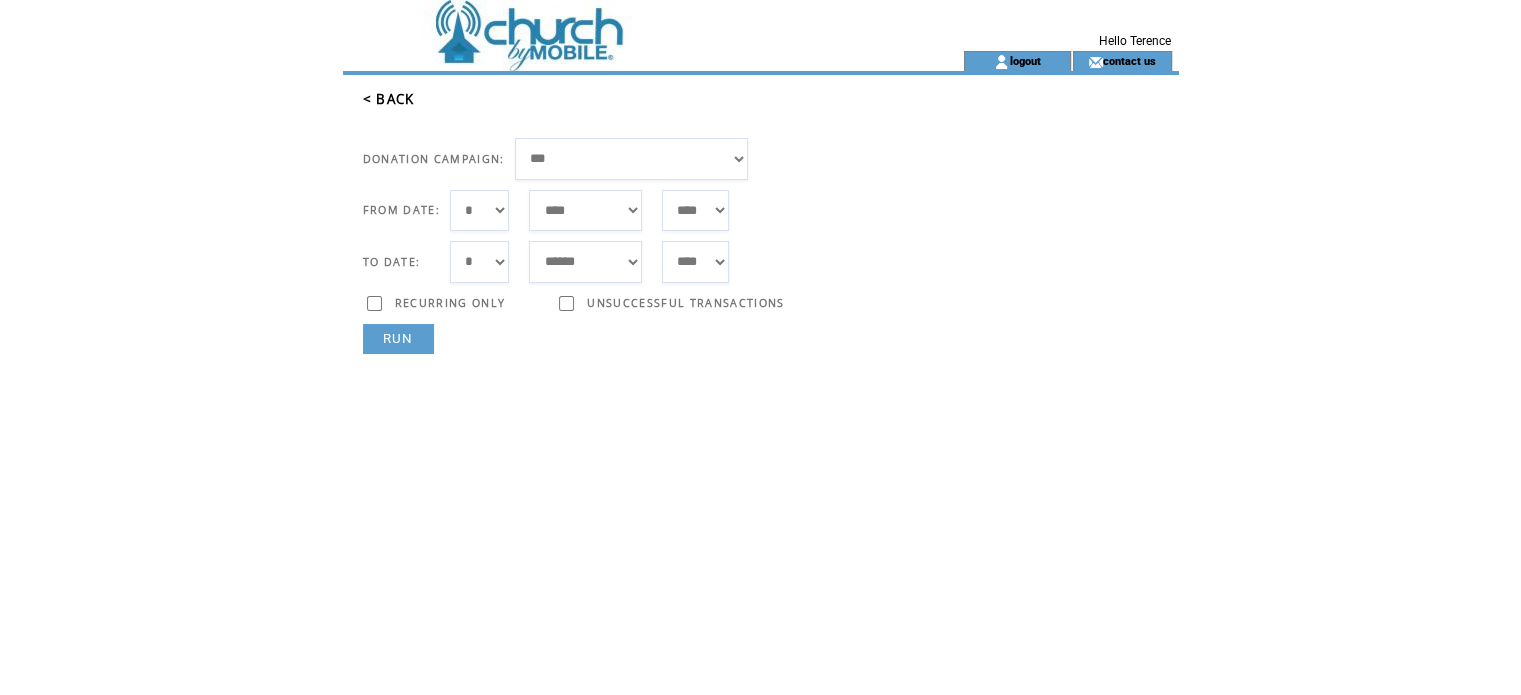 click on "**********" at bounding box center (632, 159) 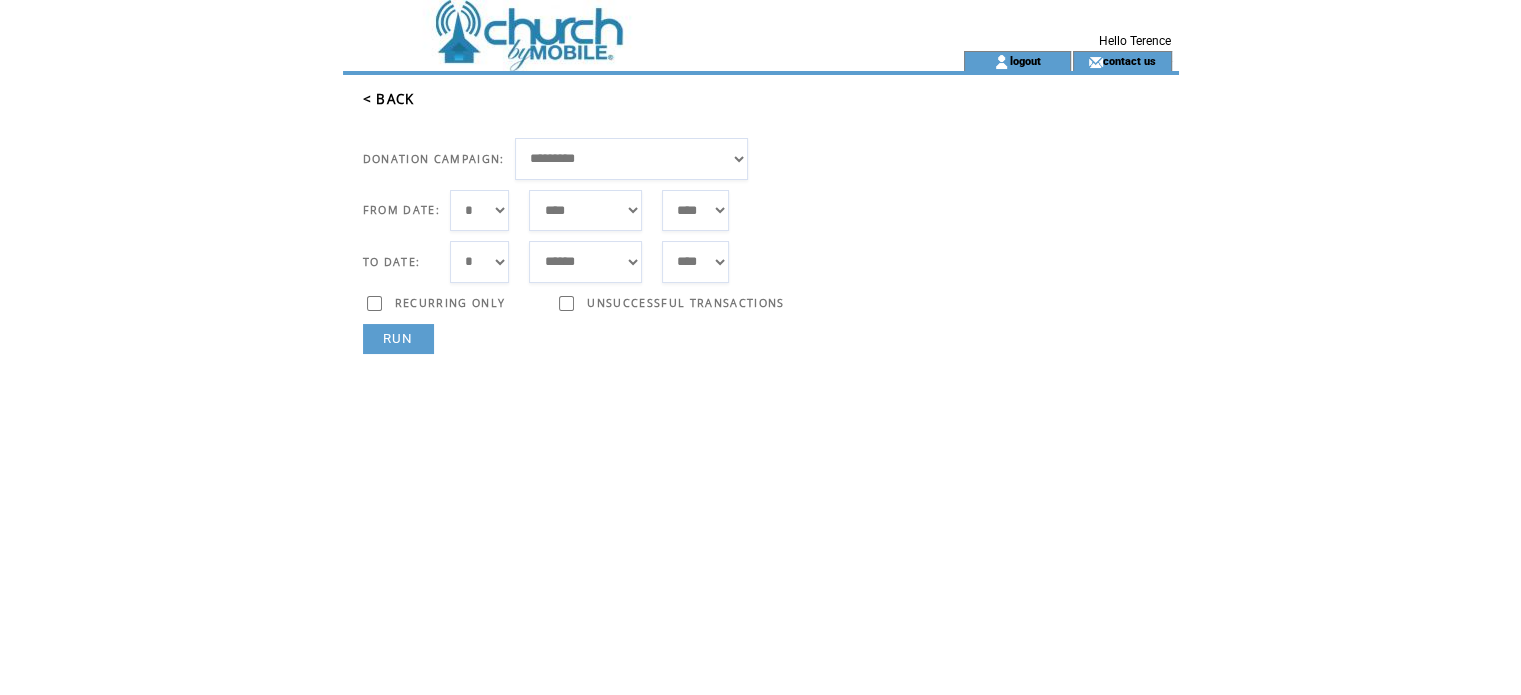 click on "***** 	 ******* 	 ******** 	 ***** 	 ***** 	 *** 	 **** 	 **** 	 ****** 	 ********* 	 ******* 	 ******** 	 ********" at bounding box center (585, 211) 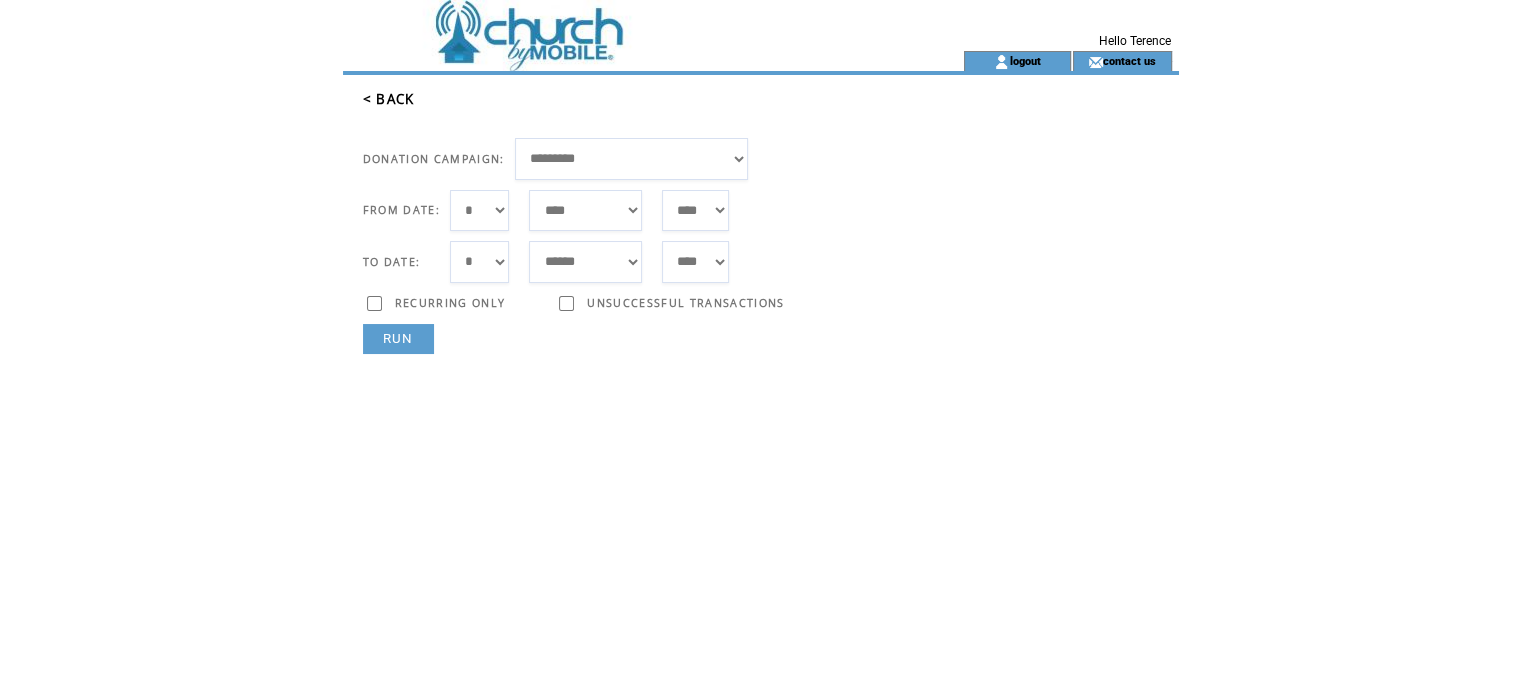 click on "***** 	 ******* 	 ******** 	 ***** 	 ***** 	 *** 	 **** 	 **** 	 ****** 	 ********* 	 ******* 	 ******** 	 ********" at bounding box center [585, 211] 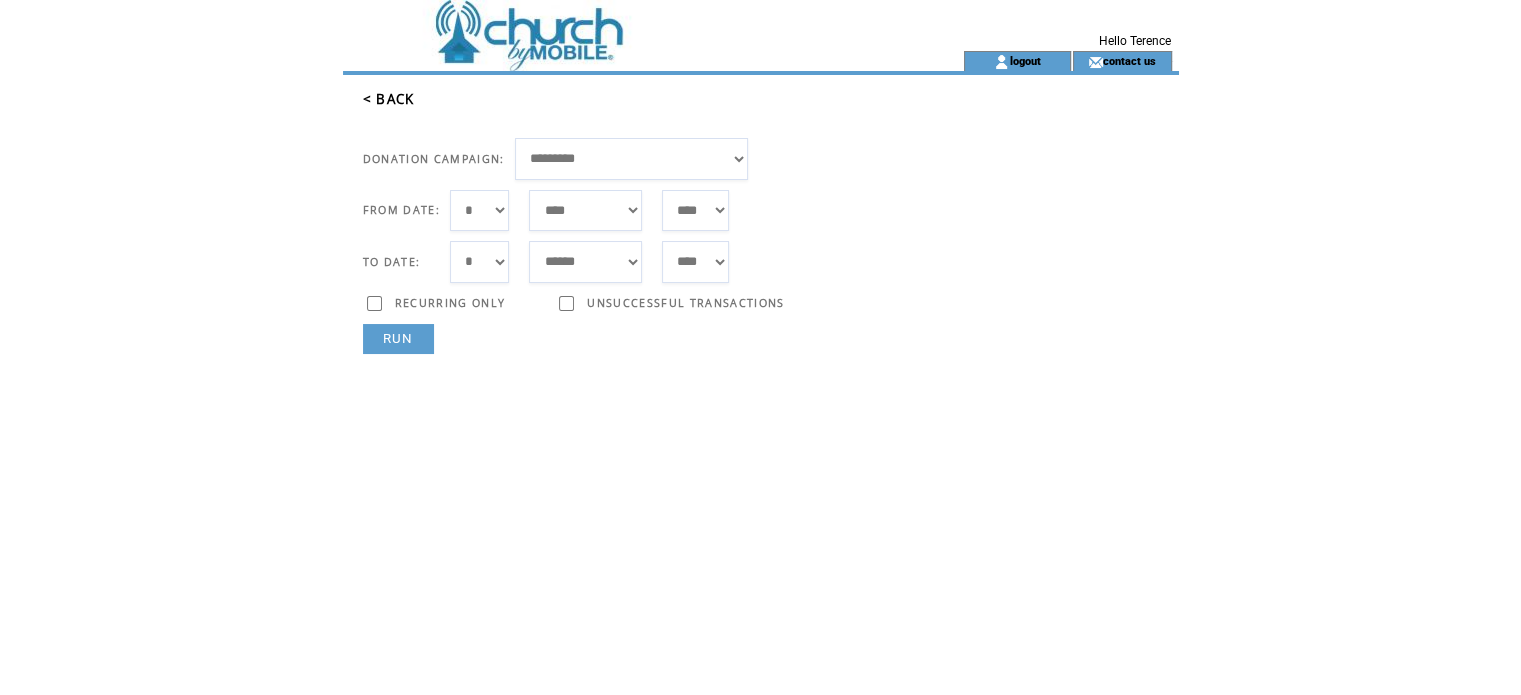 click on "***** 	 ******* 	 ******** 	 ***** 	 ***** 	 *** 	 **** 	 **** 	 ****** 	 ********* 	 ******* 	 ******** 	 ********" at bounding box center [585, 262] 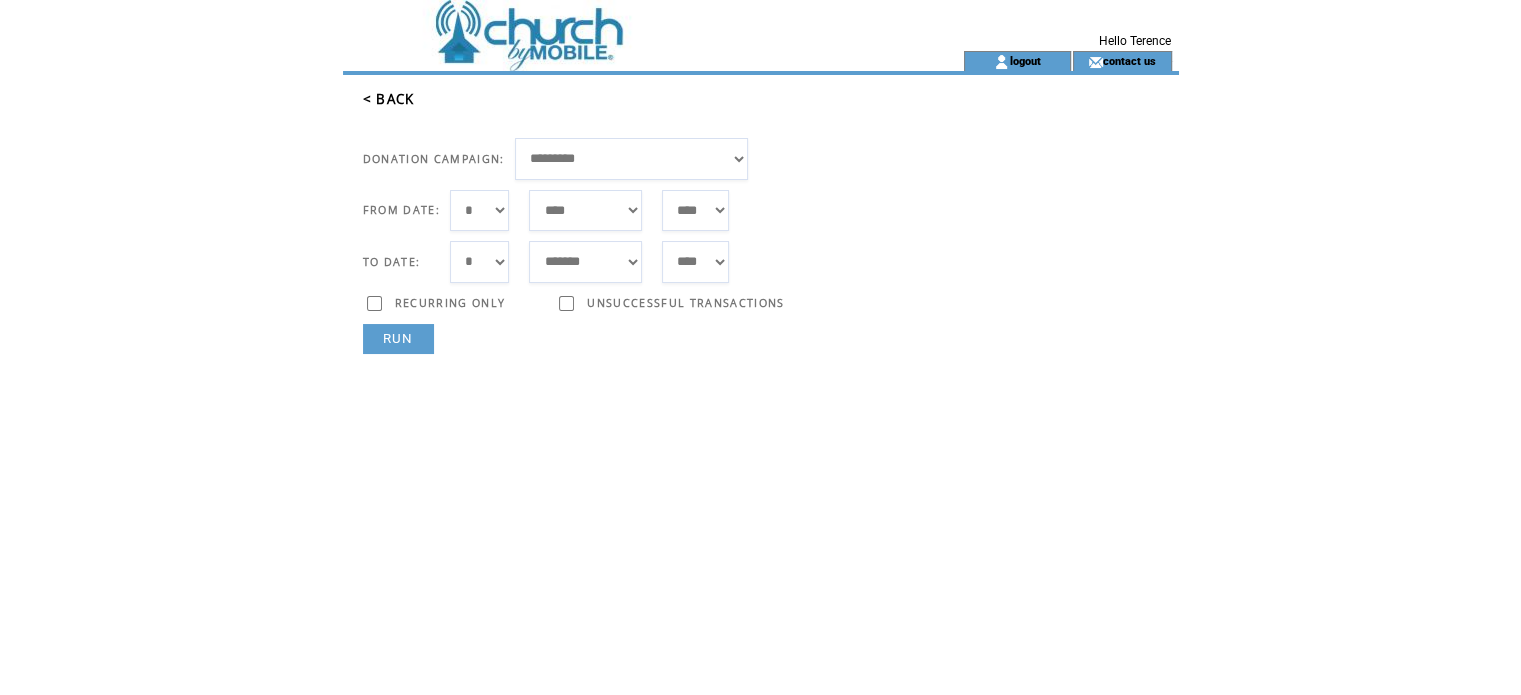 click on "*** 	 * 	 * 	 * 	 * 	 * 	 * 	 * 	 * 	 * 	 ** 	 ** 	 ** 	 ** 	 ** 	 ** 	 ** 	 ** 	 ** 	 ** 	 ** 	 ** 	 ** 	 ** 	 ** 	 ** 	 ** 	 ** 	 ** 	 ** 	 ** 	 **" at bounding box center (480, 262) 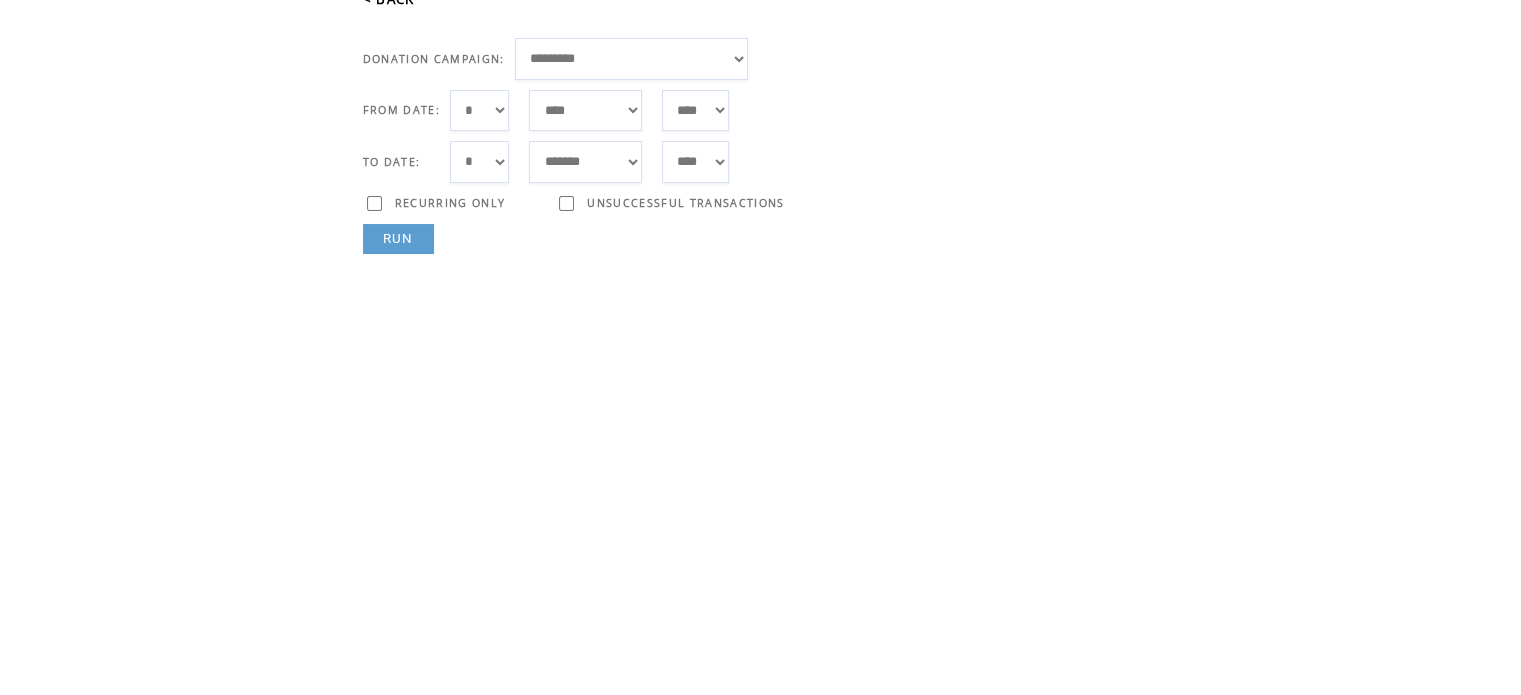 scroll, scrollTop: 72, scrollLeft: 0, axis: vertical 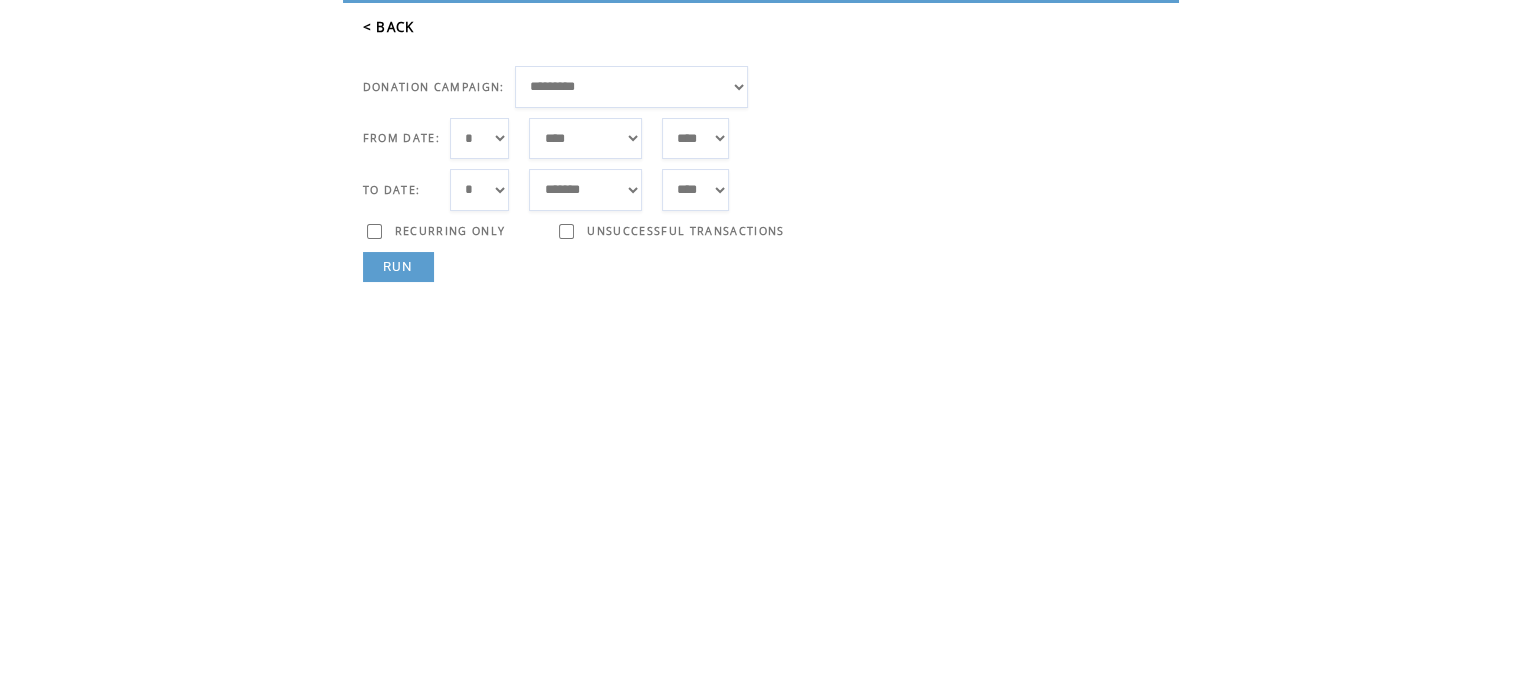 click on "*** 	 * 	 * 	 * 	 * 	 * 	 * 	 * 	 * 	 * 	 ** 	 ** 	 ** 	 ** 	 ** 	 ** 	 ** 	 ** 	 ** 	 ** 	 ** 	 ** 	 ** 	 ** 	 ** 	 ** 	 ** 	 ** 	 ** 	 ** 	 ** 	 **" at bounding box center (480, 190) 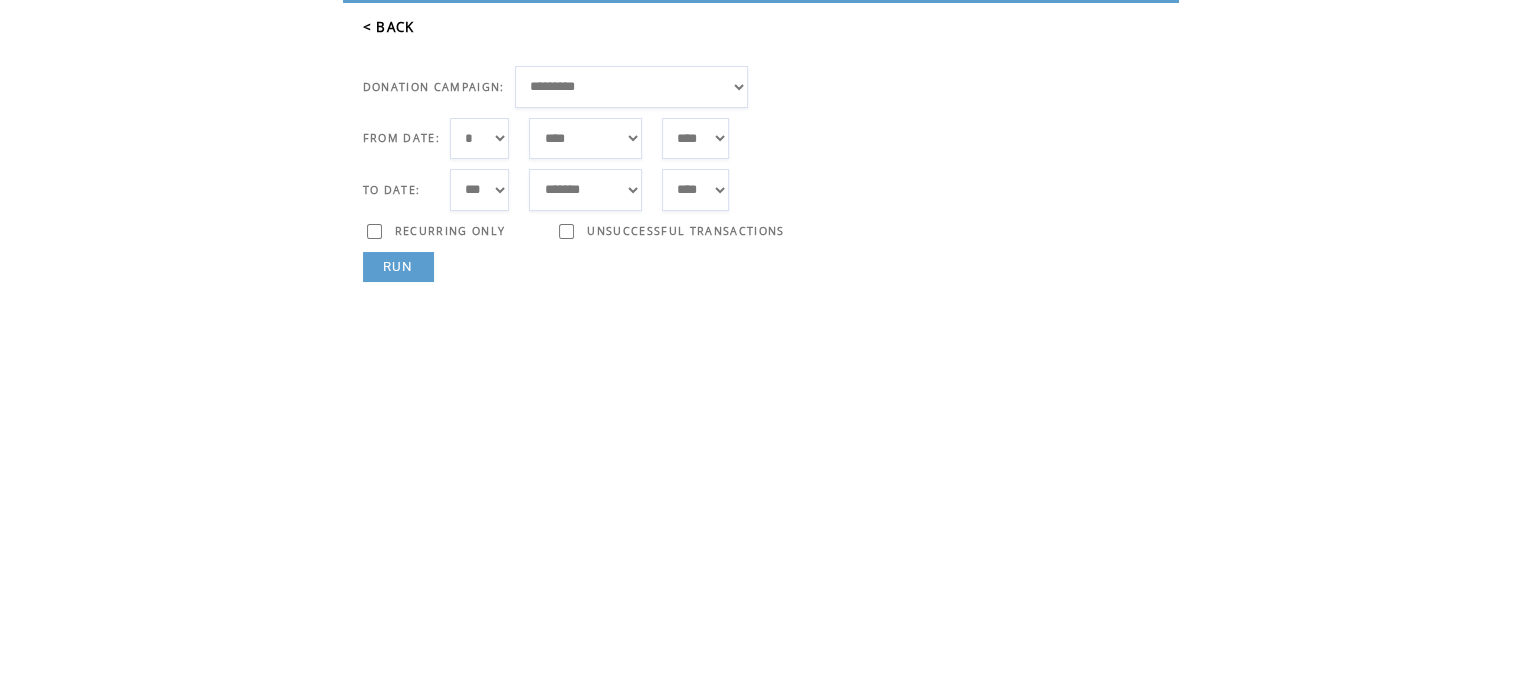 click on "*** 	 * 	 * 	 * 	 * 	 * 	 * 	 * 	 * 	 * 	 ** 	 ** 	 ** 	 ** 	 ** 	 ** 	 ** 	 ** 	 ** 	 ** 	 ** 	 ** 	 ** 	 ** 	 ** 	 ** 	 ** 	 ** 	 ** 	 ** 	 ** 	 **" at bounding box center (480, 139) 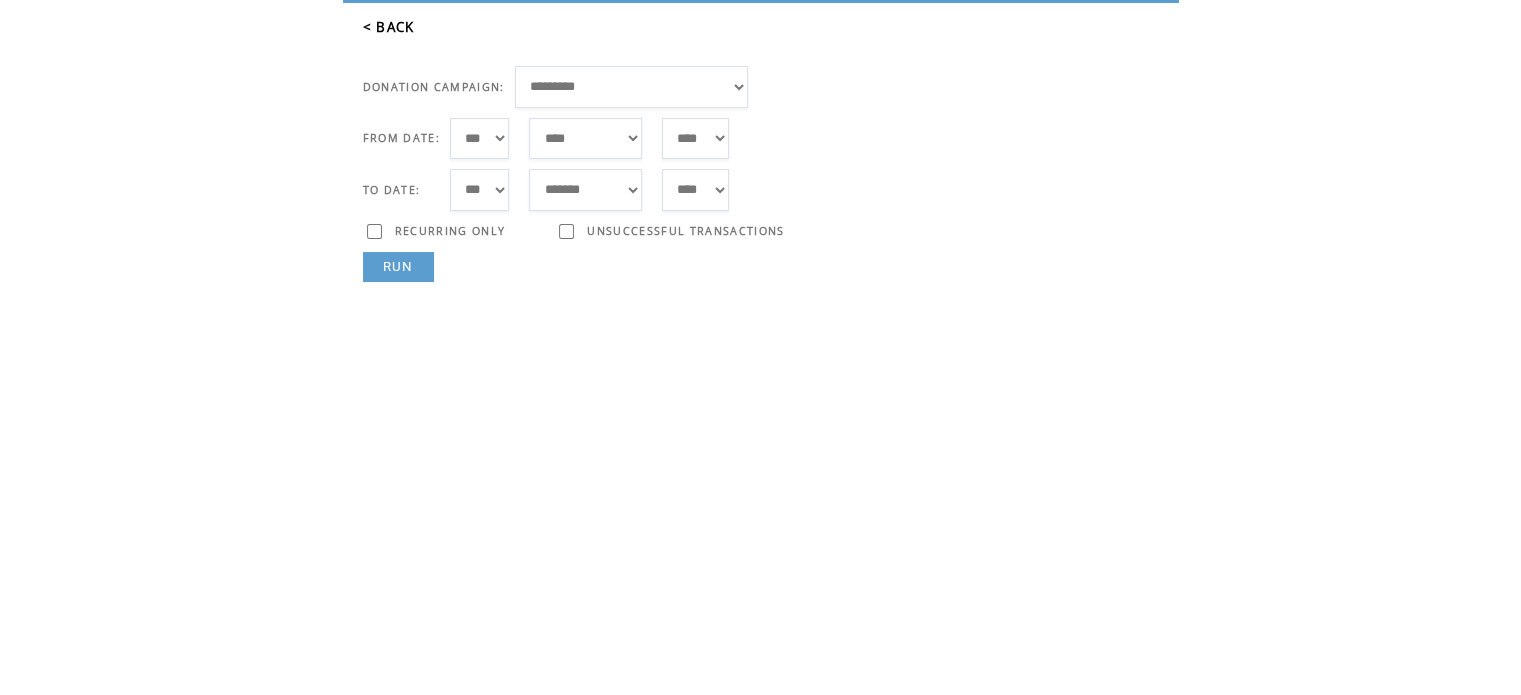 click on "RUN" at bounding box center [398, 267] 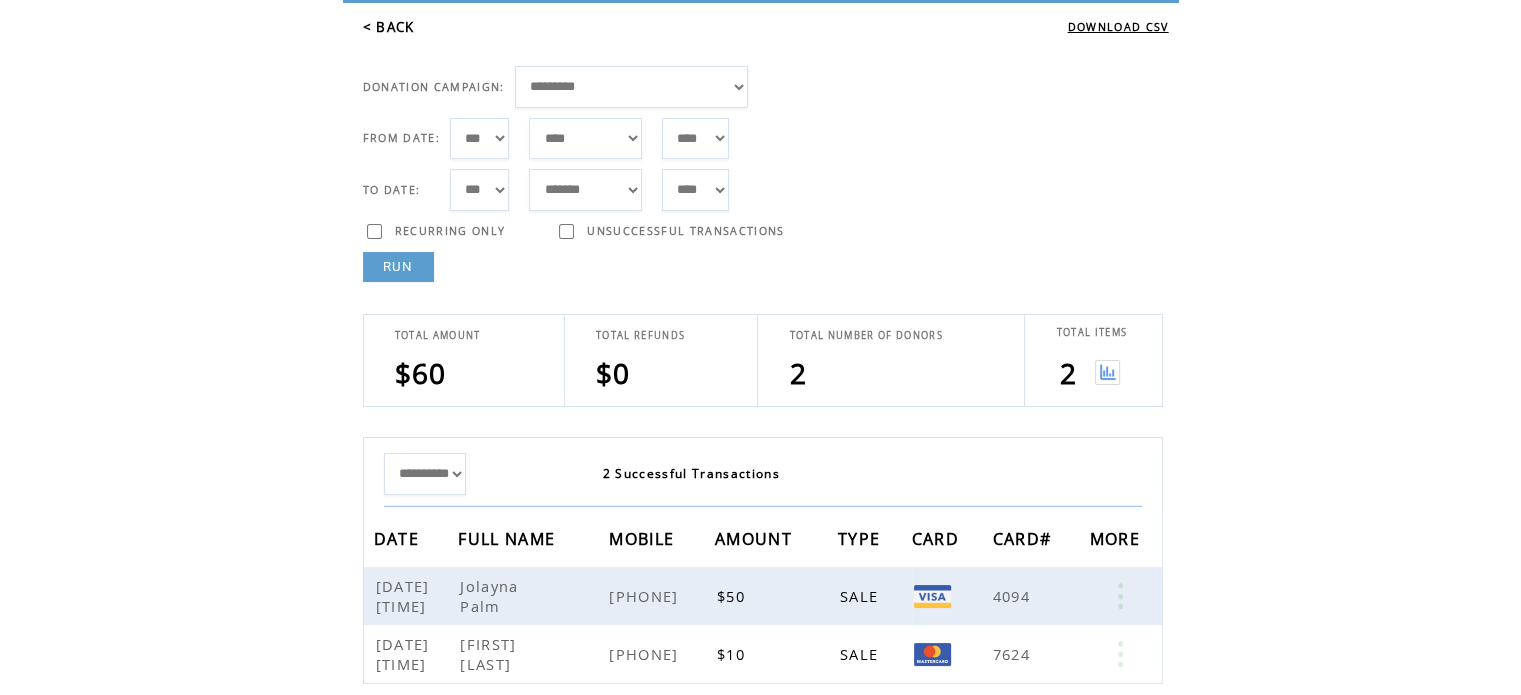 click at bounding box center (1107, 372) 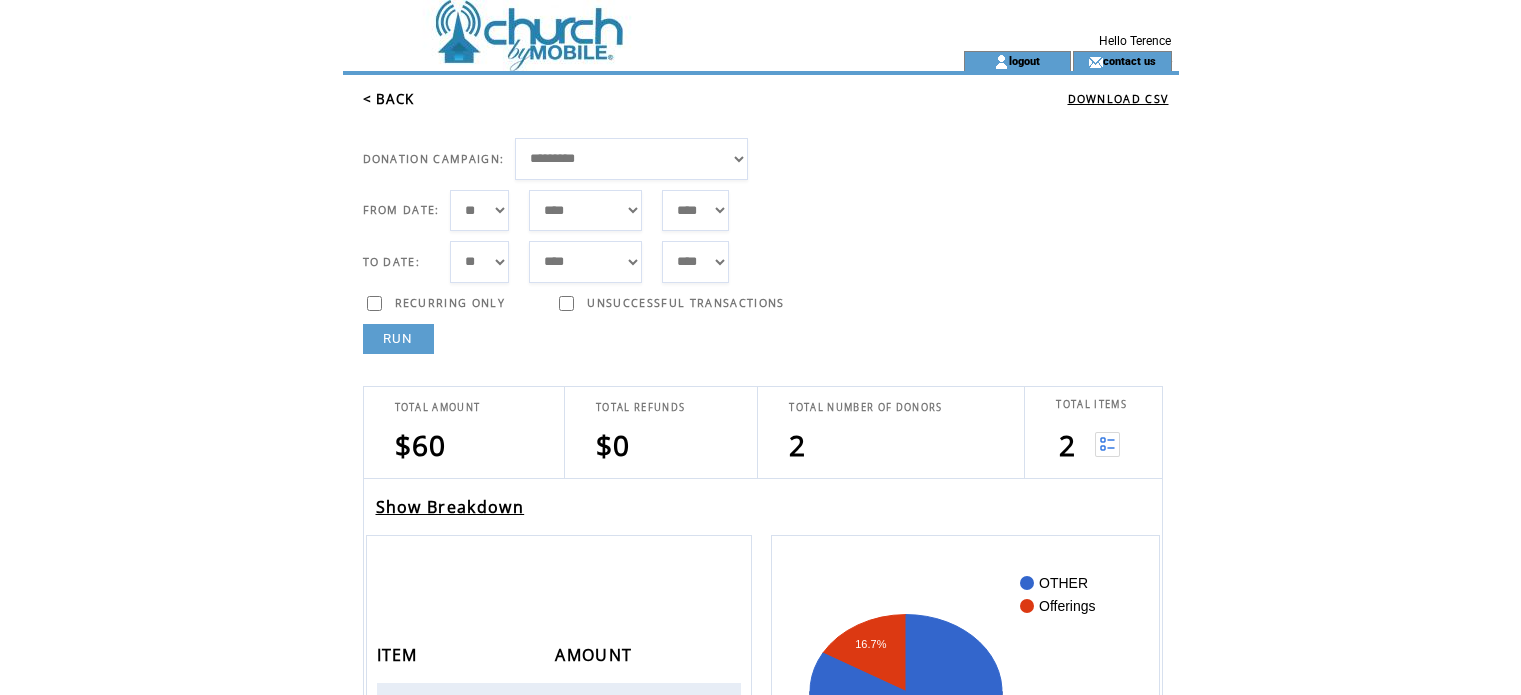 scroll, scrollTop: 0, scrollLeft: 0, axis: both 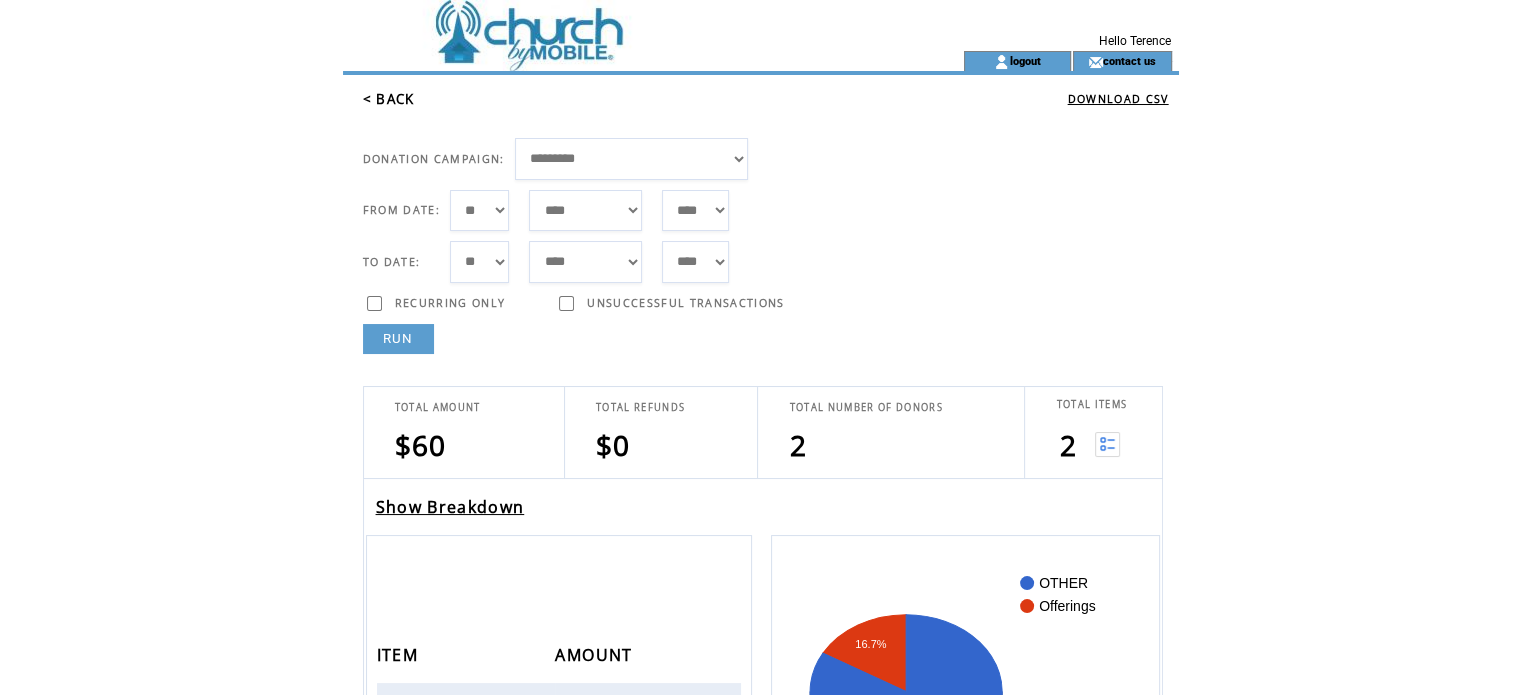 click on "Show Breakdown" at bounding box center [763, 507] 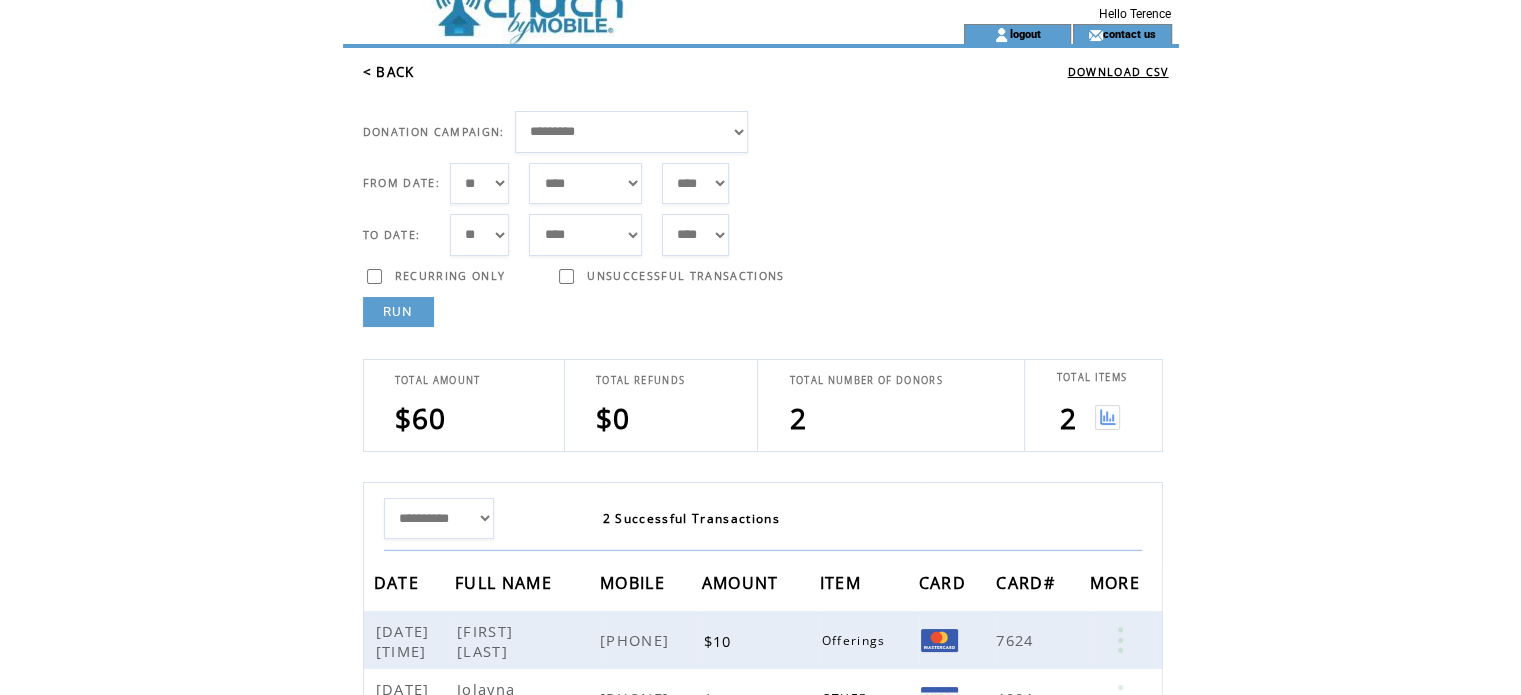 scroll, scrollTop: 0, scrollLeft: 0, axis: both 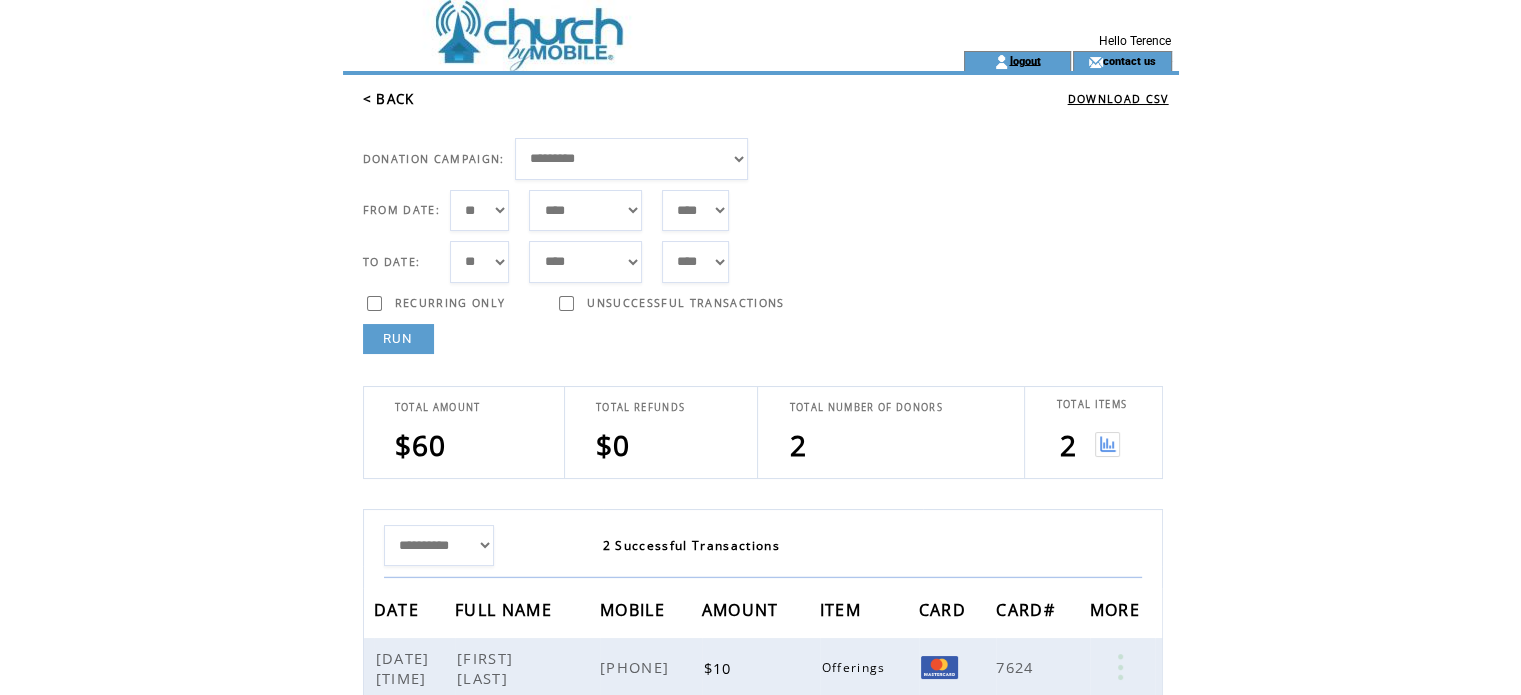 click on "logout" at bounding box center [1024, 60] 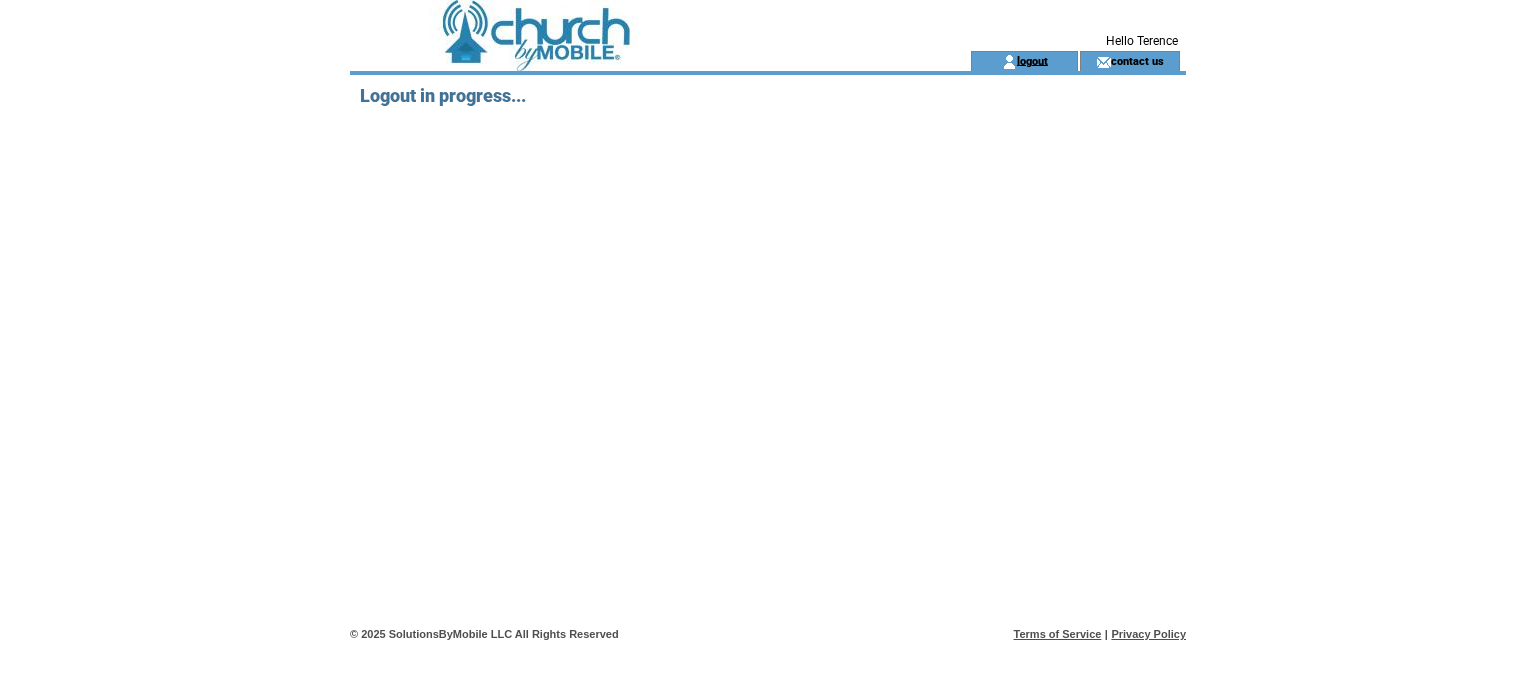 scroll, scrollTop: 0, scrollLeft: 0, axis: both 